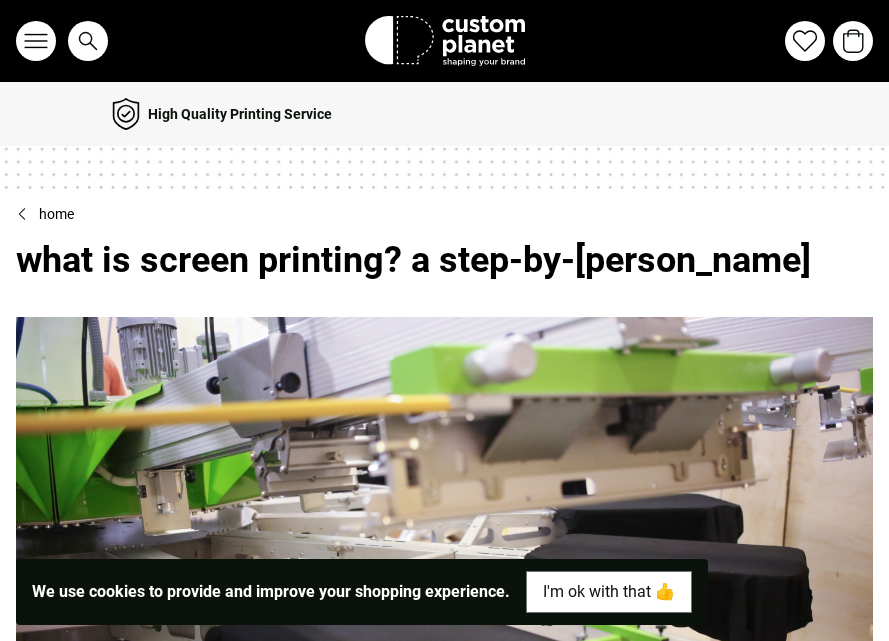 scroll, scrollTop: 0, scrollLeft: 0, axis: both 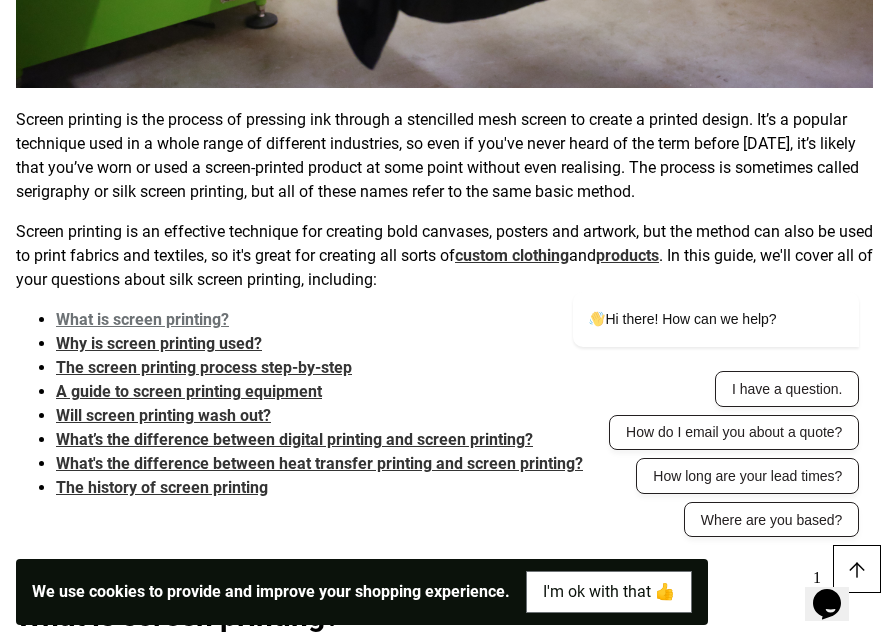 click on "What is screen printing?" at bounding box center [142, 319] 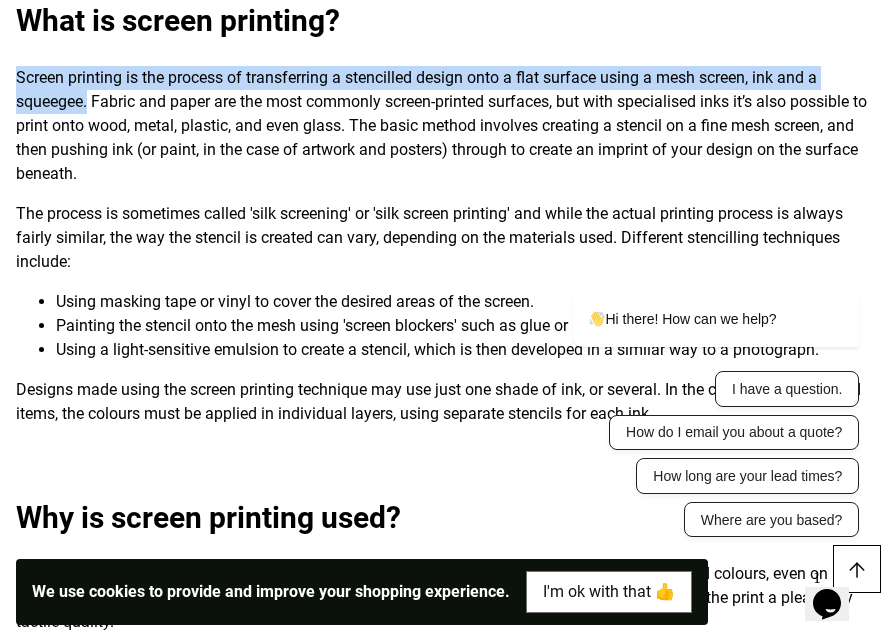 drag, startPoint x: 17, startPoint y: 73, endPoint x: 89, endPoint y: 99, distance: 76.55064 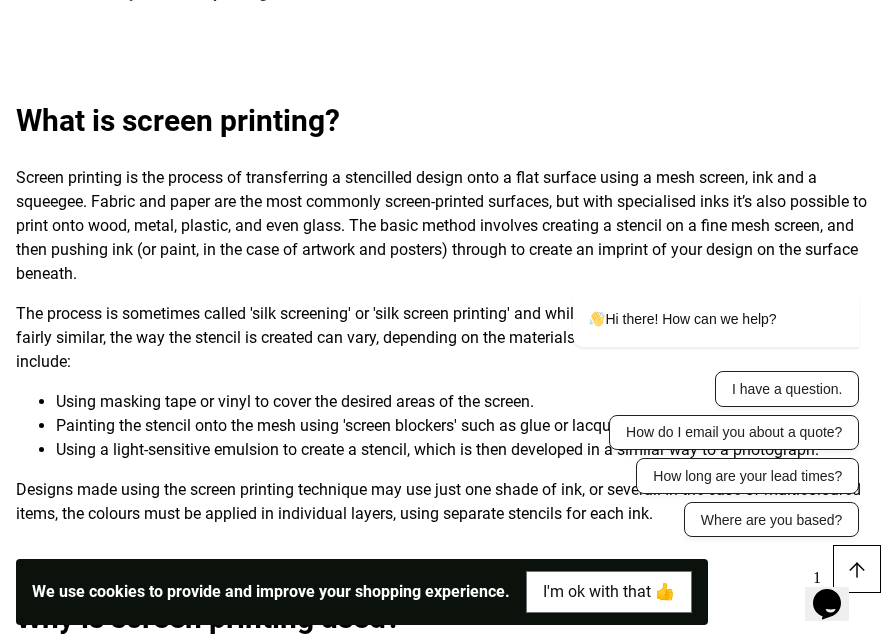 click on "What is screen printing?" at bounding box center [444, 121] 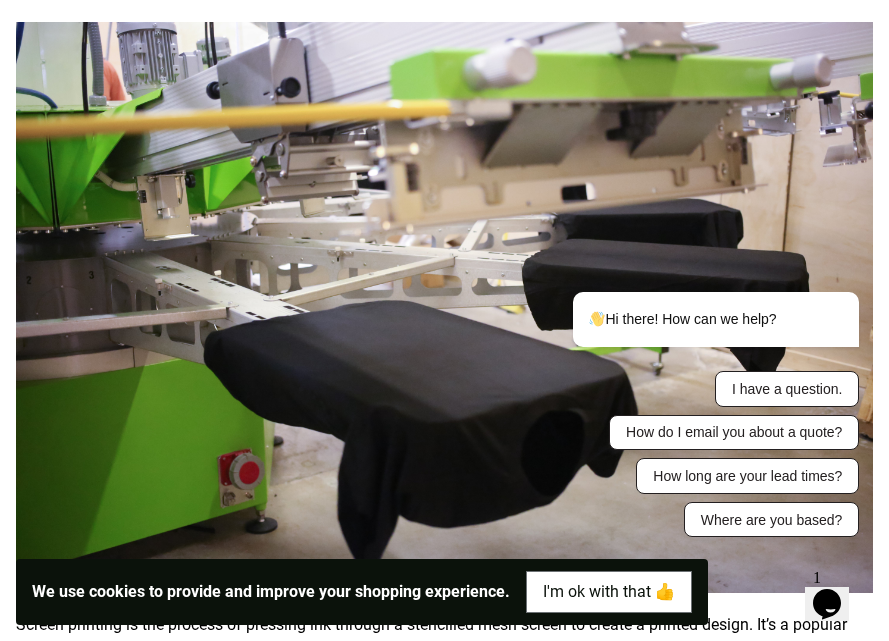 scroll, scrollTop: 0, scrollLeft: 0, axis: both 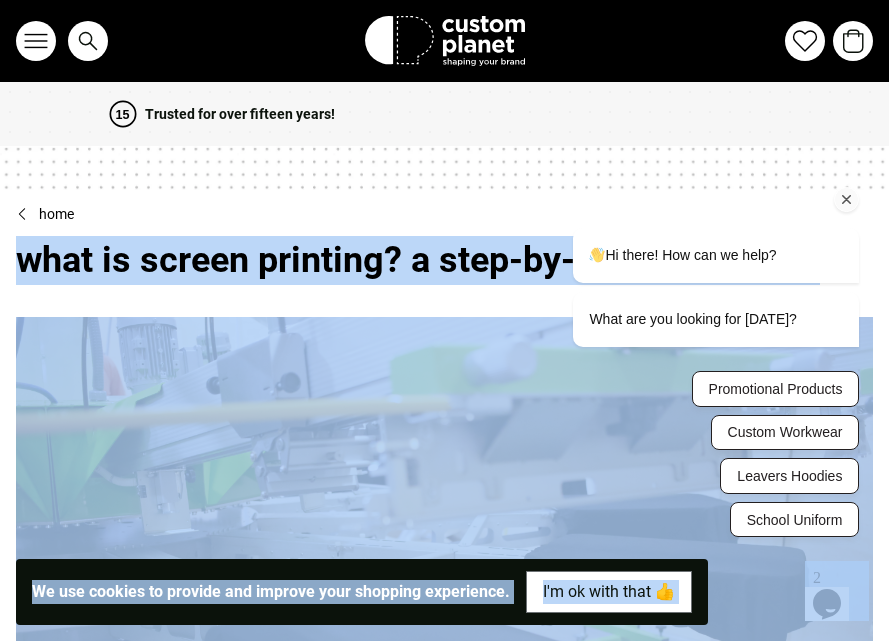 drag, startPoint x: 527, startPoint y: 308, endPoint x: 656, endPoint y: 242, distance: 144.90341 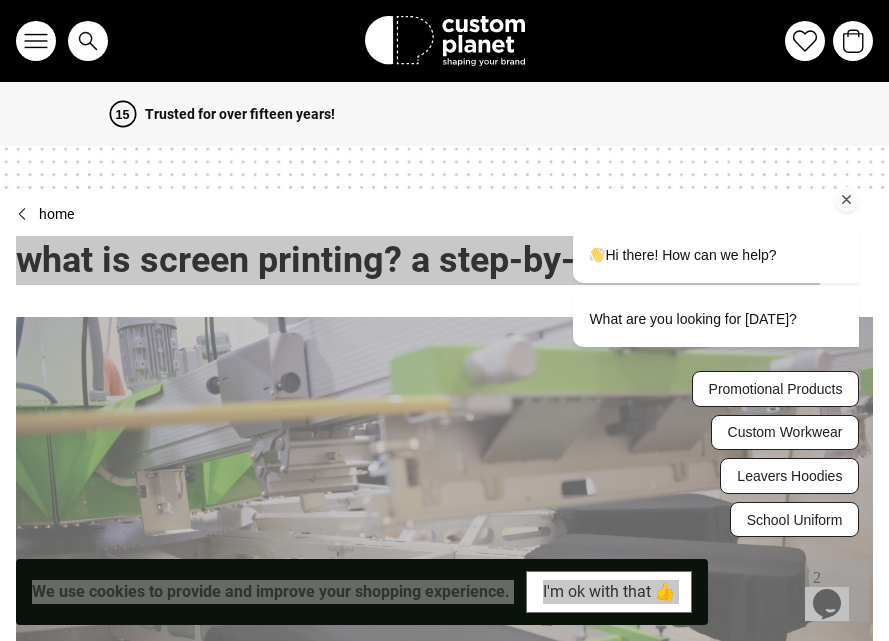drag, startPoint x: 1364, startPoint y: 246, endPoint x: 855, endPoint y: 198, distance: 511.25824 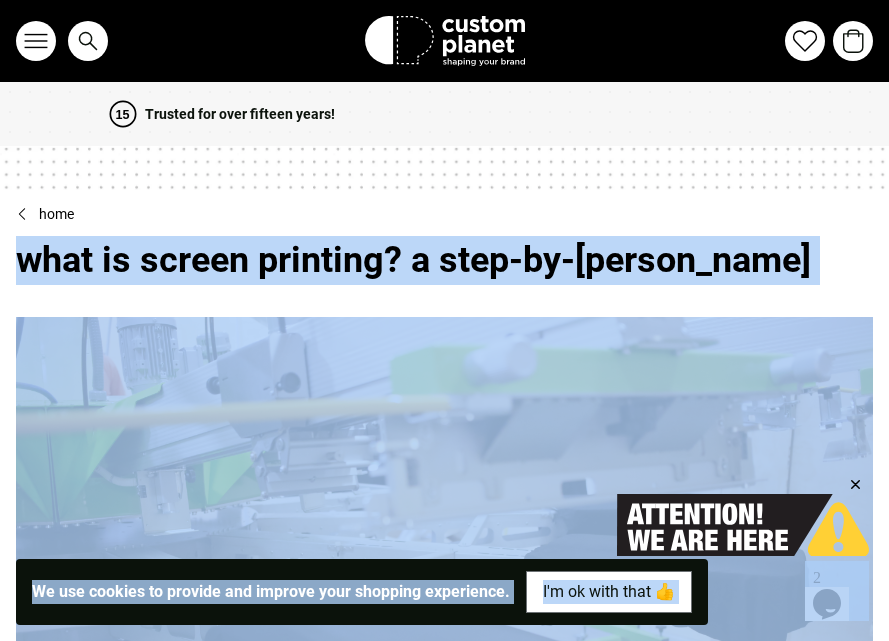 click on "what is screen printing? a step-by-step guide" at bounding box center (444, 260) 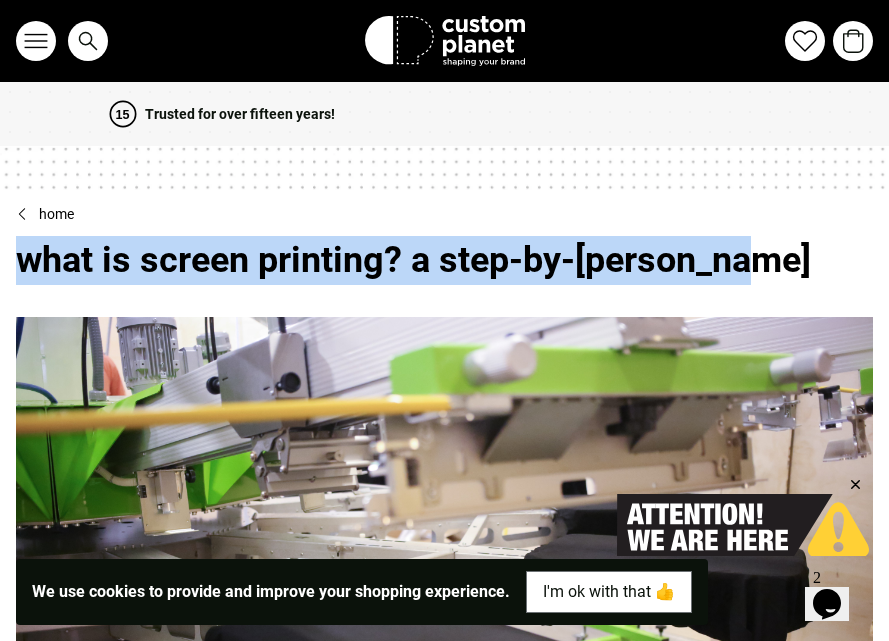 drag, startPoint x: 742, startPoint y: 262, endPoint x: 25, endPoint y: 265, distance: 717.0063 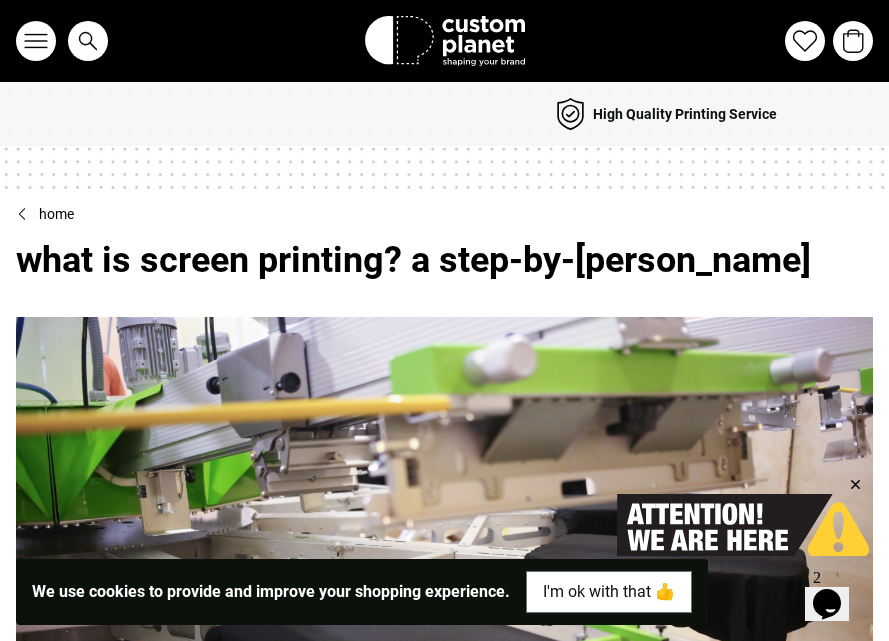 click on "Home
>
What Is Screen Printing? A Step-by-step Guide" at bounding box center [444, 213] 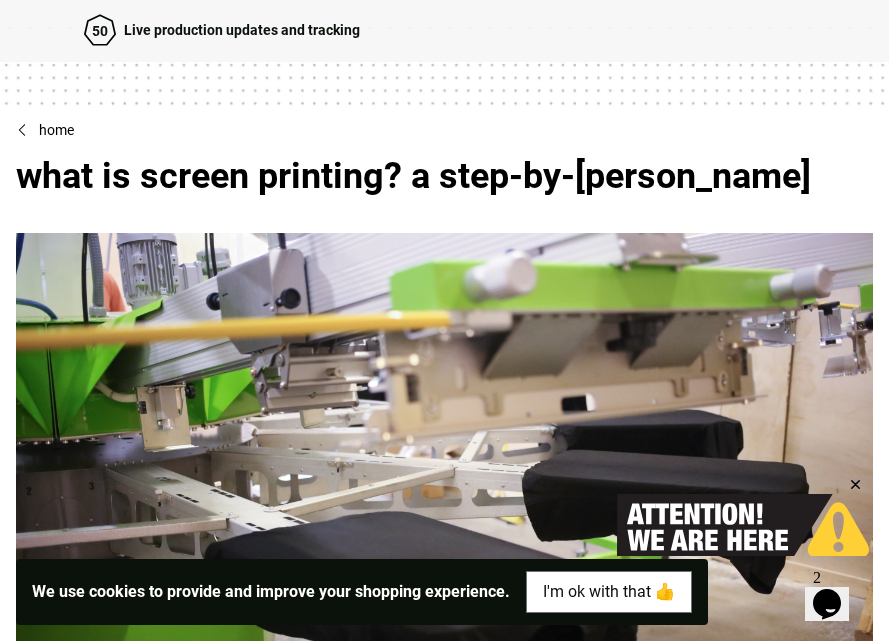 scroll, scrollTop: 0, scrollLeft: 0, axis: both 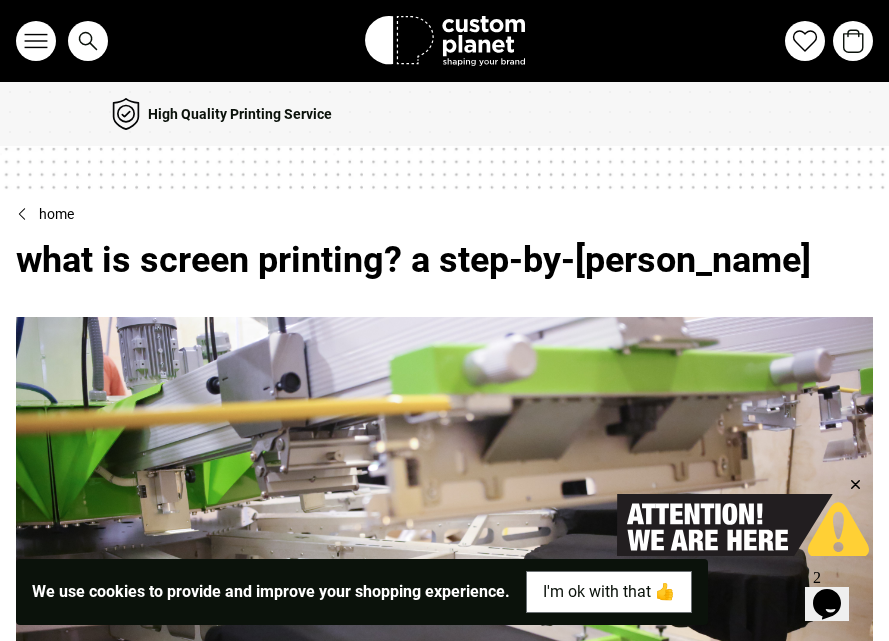 click at bounding box center (444, 168) 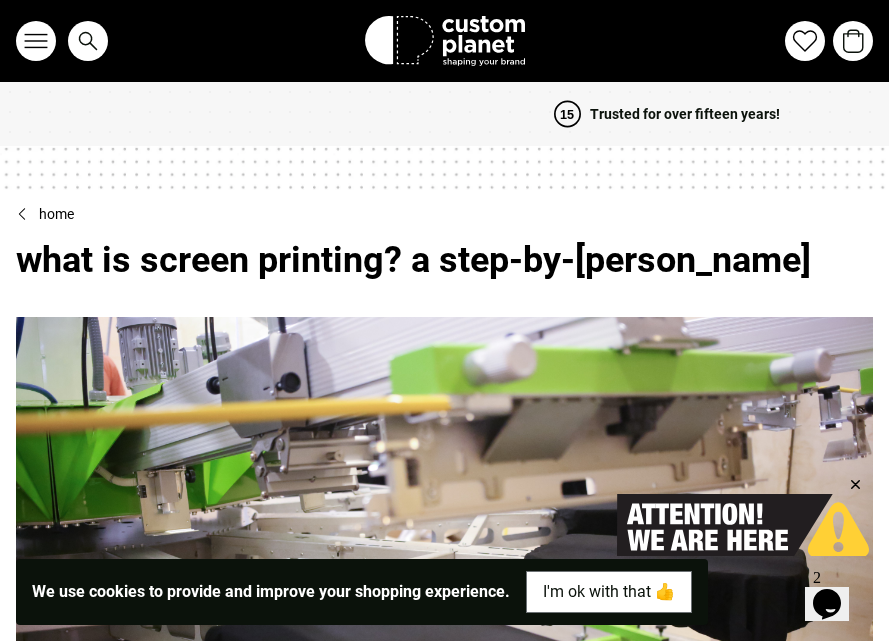 click 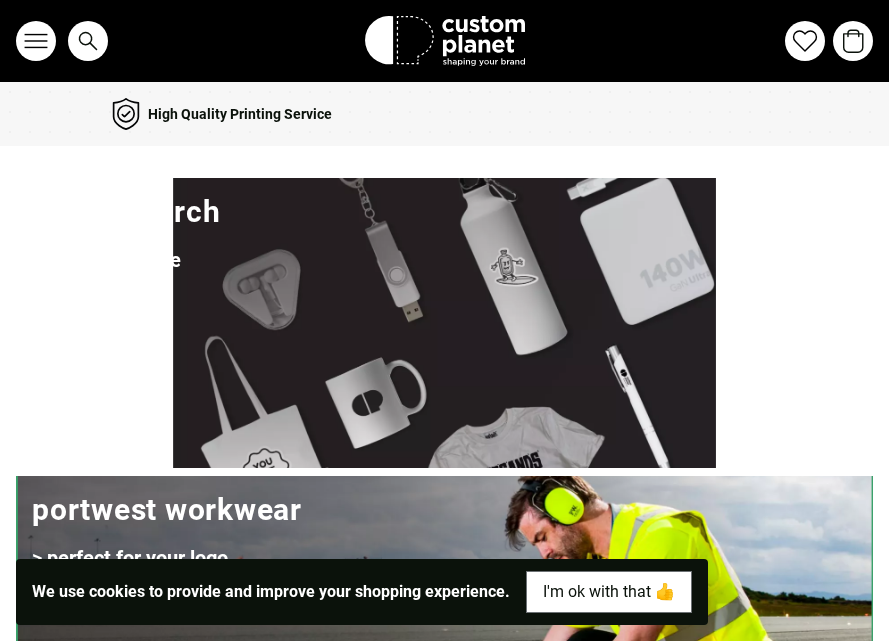 scroll, scrollTop: 0, scrollLeft: 0, axis: both 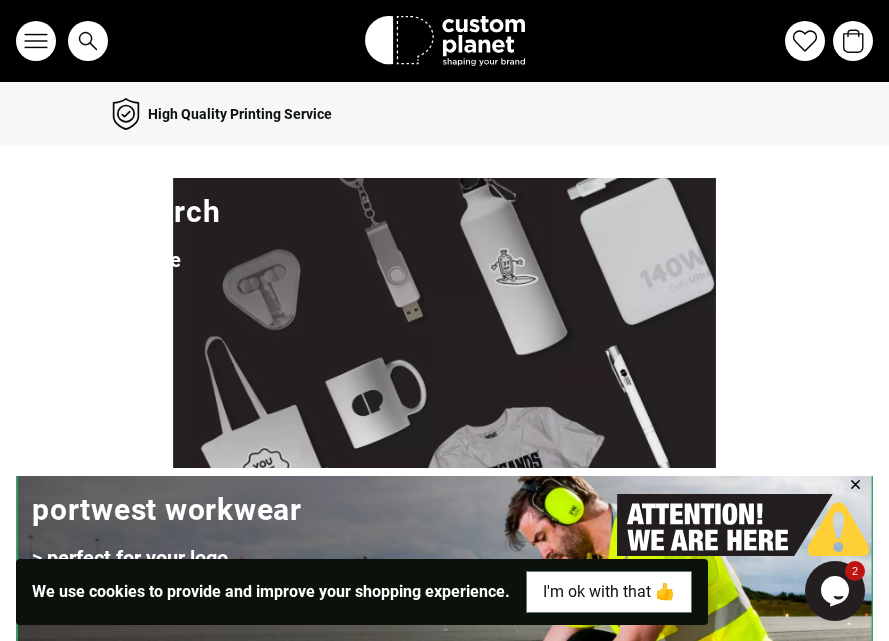 click 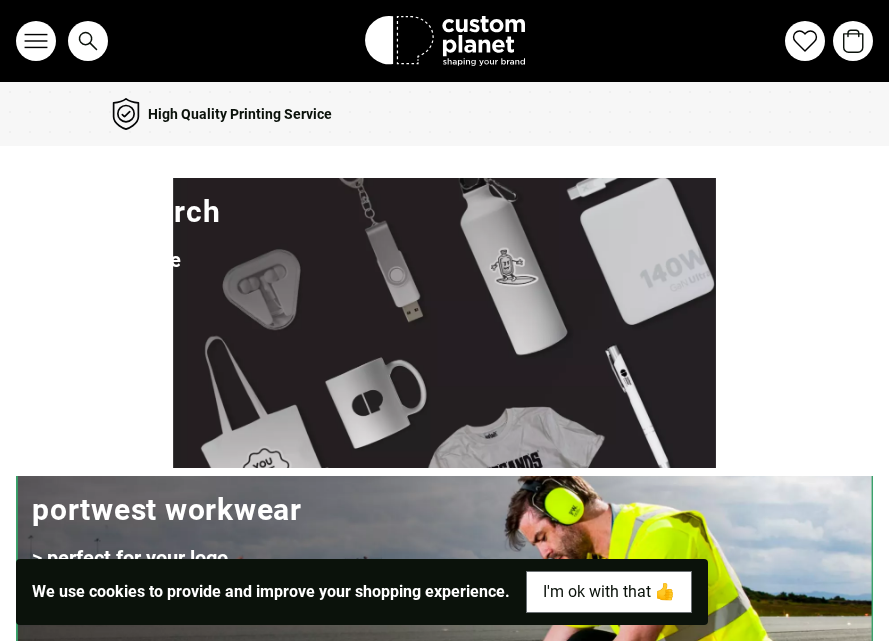 scroll, scrollTop: 0, scrollLeft: 0, axis: both 